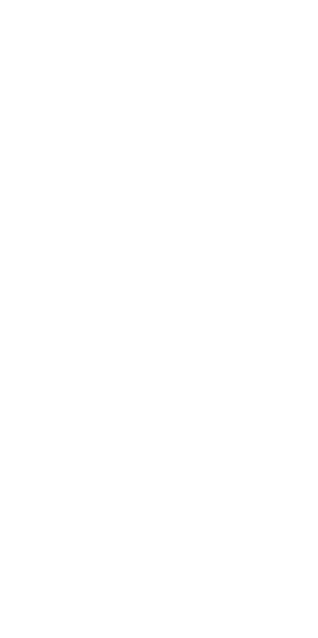 scroll, scrollTop: 0, scrollLeft: 0, axis: both 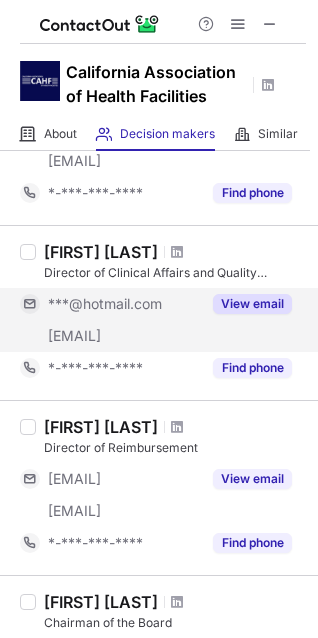 click on "View email" at bounding box center [252, 304] 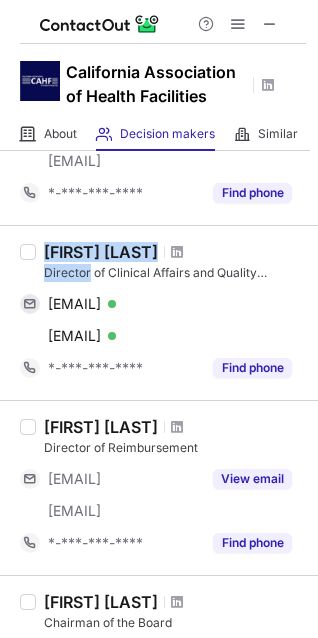 copy on "Deann Walters Director" 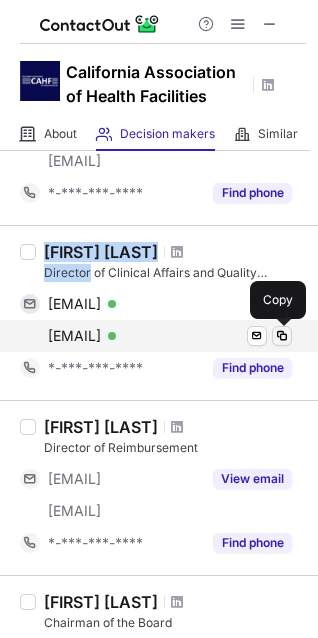 click at bounding box center (282, 336) 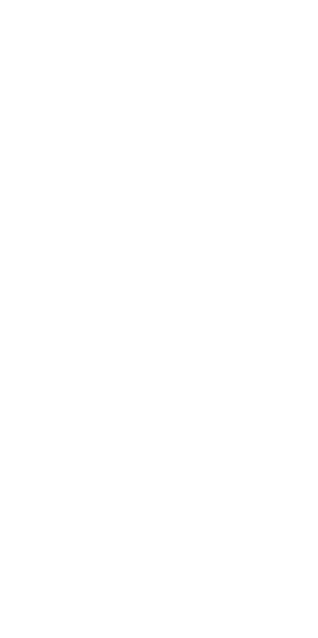 scroll, scrollTop: 0, scrollLeft: 0, axis: both 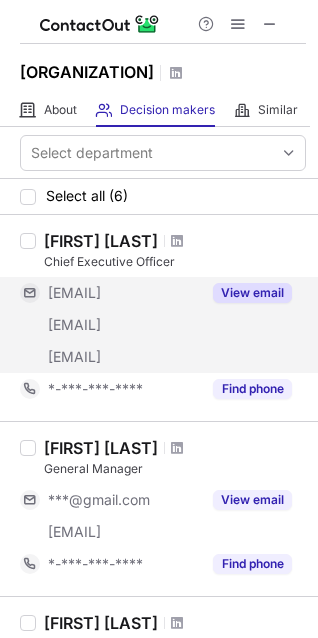 click on "View email" at bounding box center (252, 293) 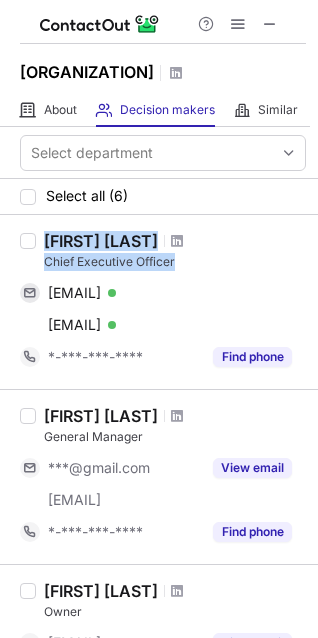 drag, startPoint x: 41, startPoint y: 224, endPoint x: 184, endPoint y: 261, distance: 147.70917 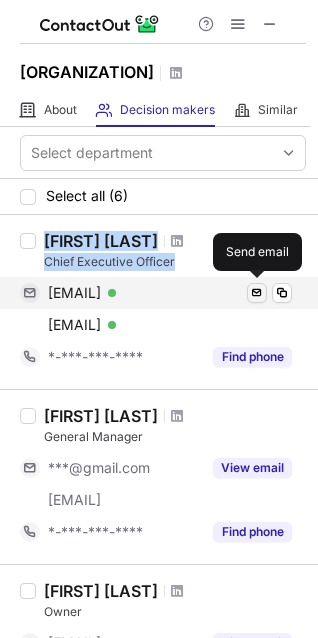 click at bounding box center [257, 293] 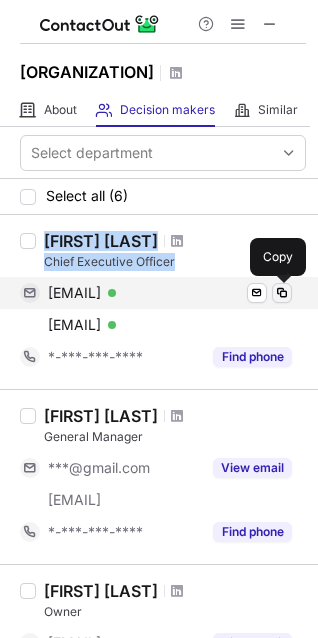 click at bounding box center (282, 293) 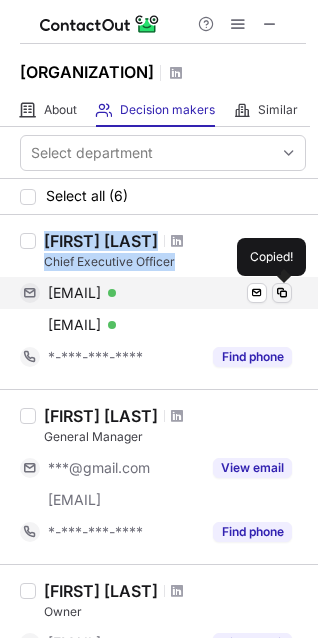 click at bounding box center (282, 293) 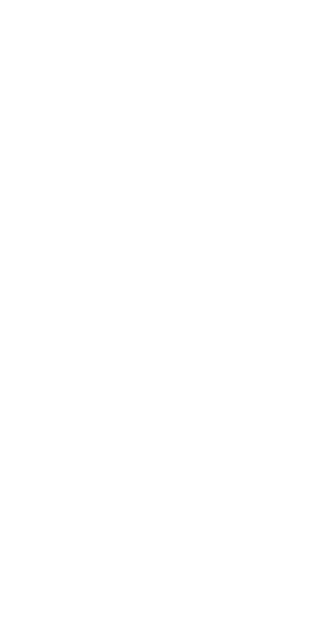 scroll, scrollTop: 0, scrollLeft: 0, axis: both 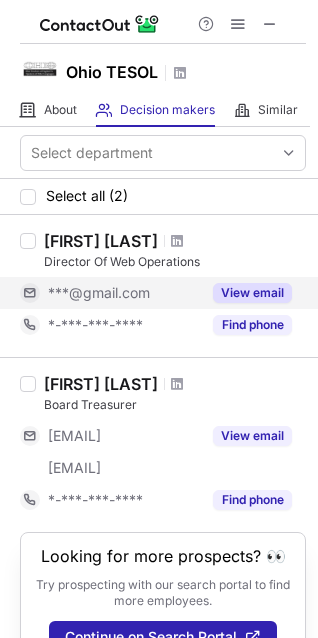 click on "View email" at bounding box center [252, 293] 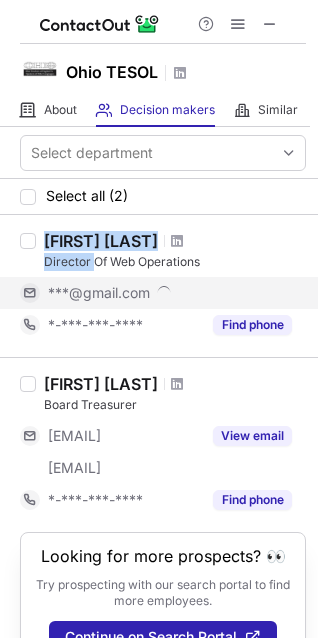drag, startPoint x: 44, startPoint y: 236, endPoint x: 92, endPoint y: 267, distance: 57.14018 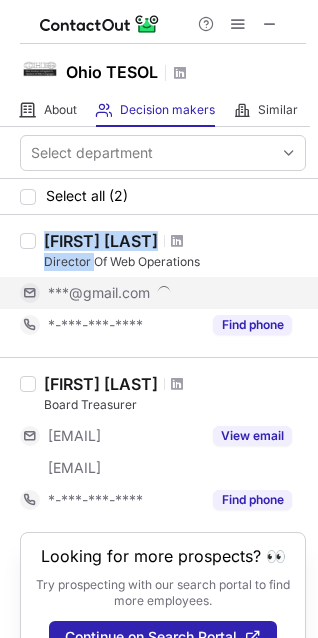 click on "Aaron Schwartz Director Of Web Operations" at bounding box center [175, 251] 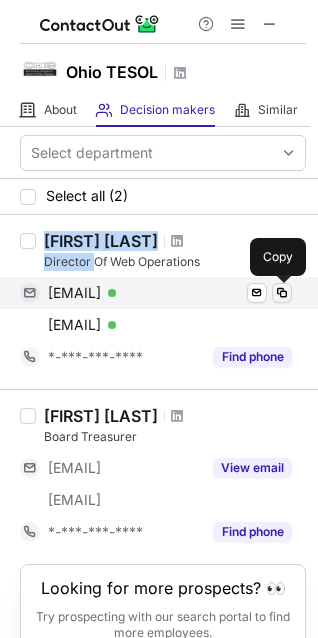 click at bounding box center [282, 293] 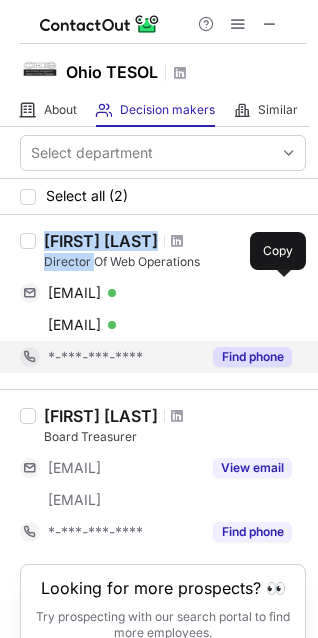 type 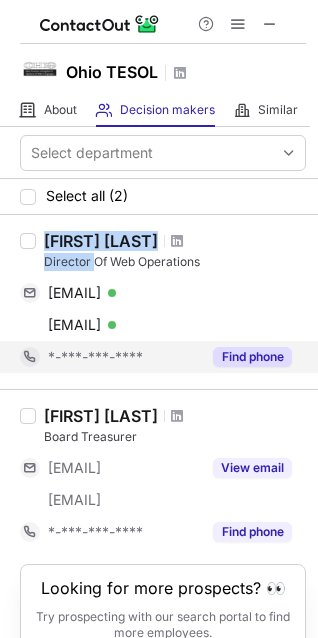click on "Find phone" at bounding box center [252, 357] 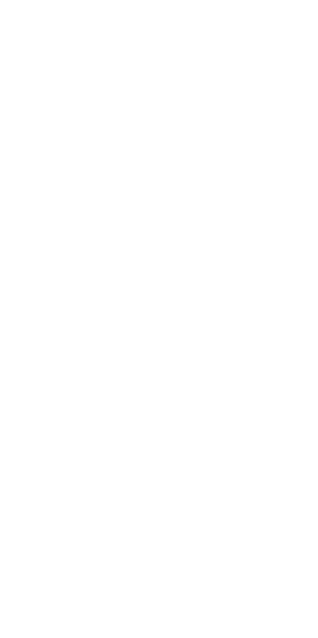 scroll, scrollTop: 0, scrollLeft: 0, axis: both 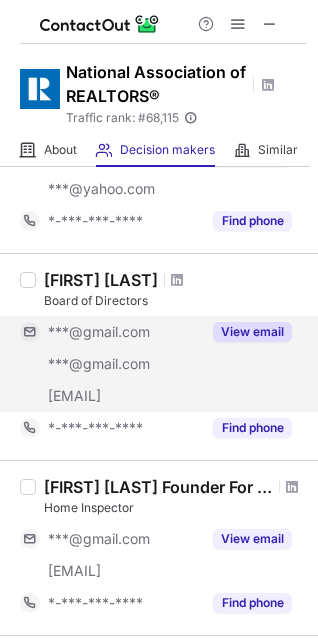 click on "View email" at bounding box center (252, 332) 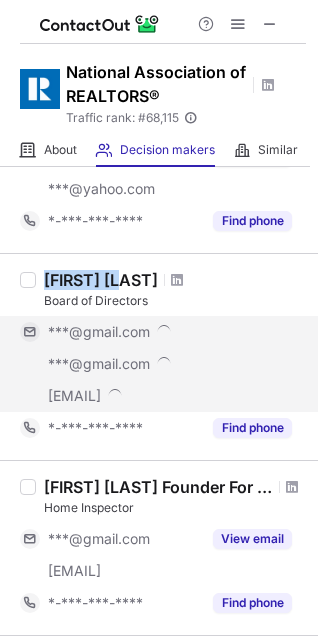 copy on "Jamie Tian" 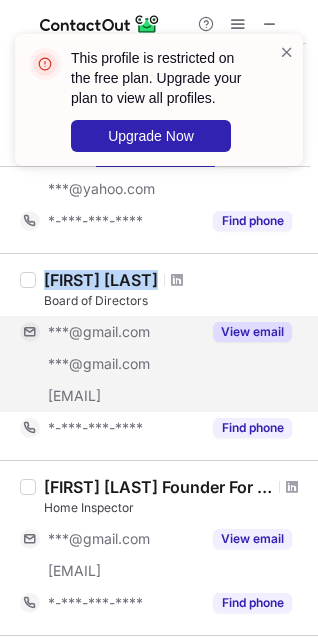 drag, startPoint x: 40, startPoint y: 274, endPoint x: 133, endPoint y: 285, distance: 93.64828 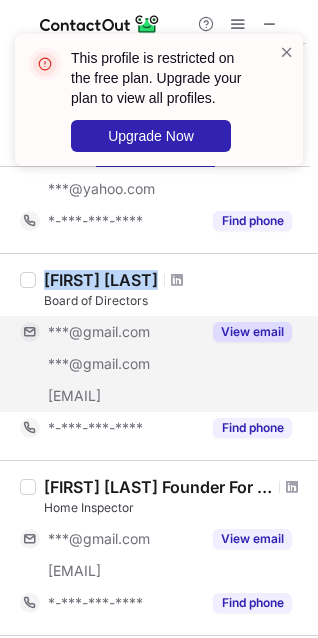 scroll, scrollTop: 1646, scrollLeft: 0, axis: vertical 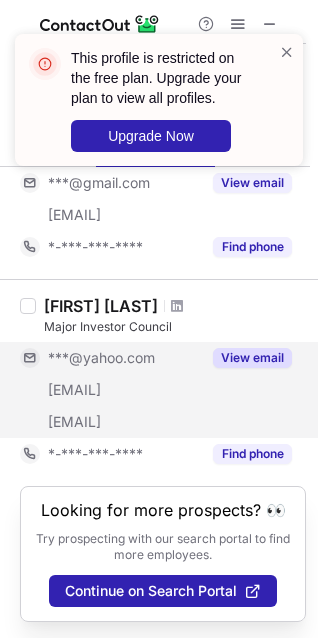 click on "View email" at bounding box center [252, 358] 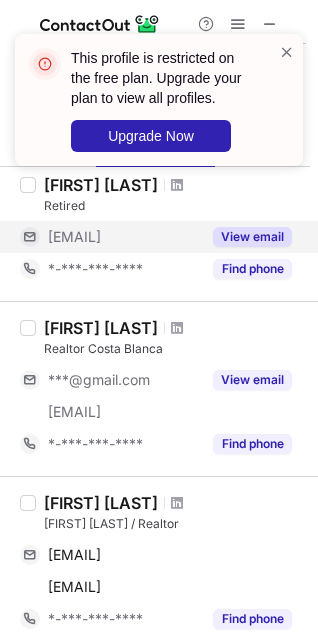 scroll, scrollTop: 108, scrollLeft: 0, axis: vertical 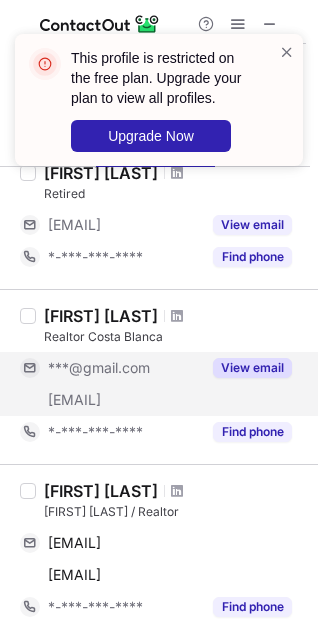 click on "View email" at bounding box center (246, 368) 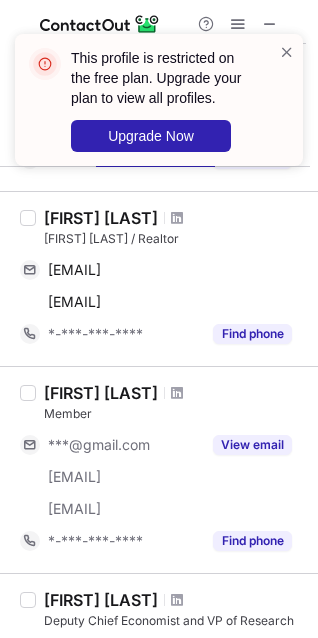 scroll, scrollTop: 376, scrollLeft: 0, axis: vertical 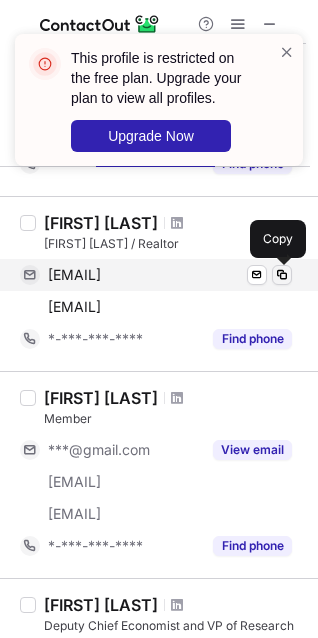 click at bounding box center [282, 275] 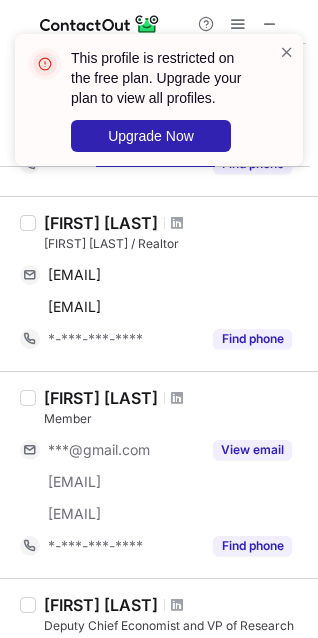 type 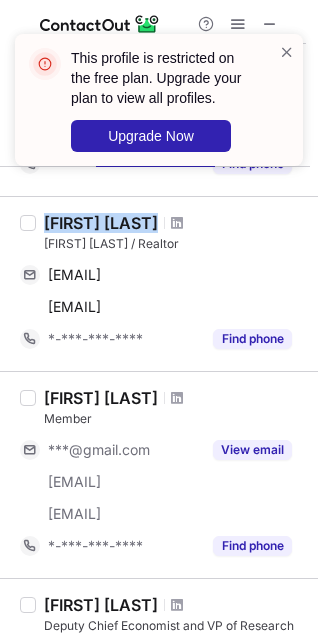 drag, startPoint x: 48, startPoint y: 226, endPoint x: 149, endPoint y: 232, distance: 101.17806 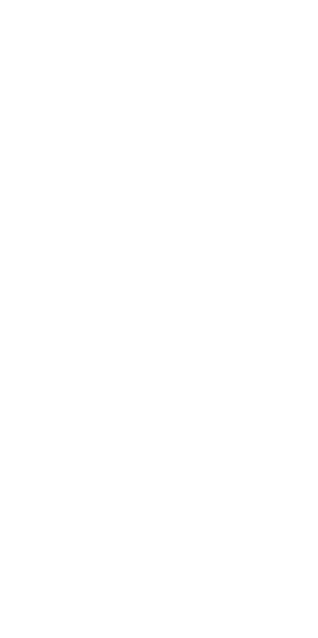 scroll, scrollTop: 0, scrollLeft: 0, axis: both 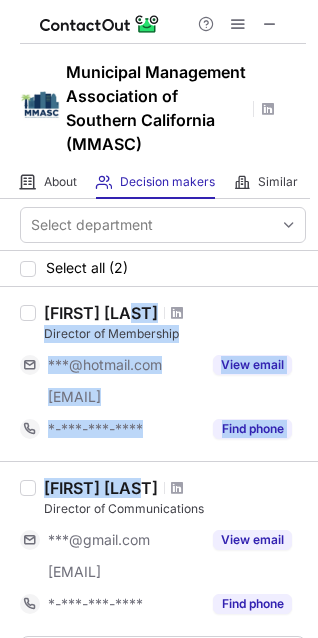 drag, startPoint x: 142, startPoint y: 340, endPoint x: 142, endPoint y: 488, distance: 148 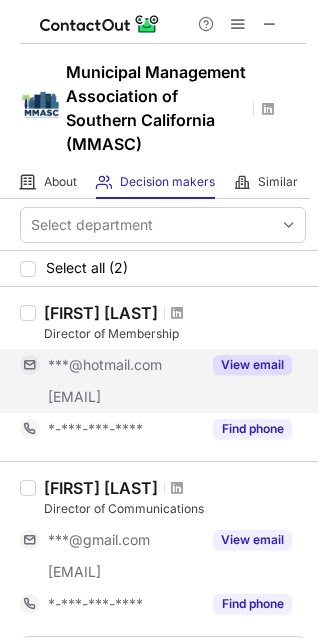 click on "View email" at bounding box center [252, 365] 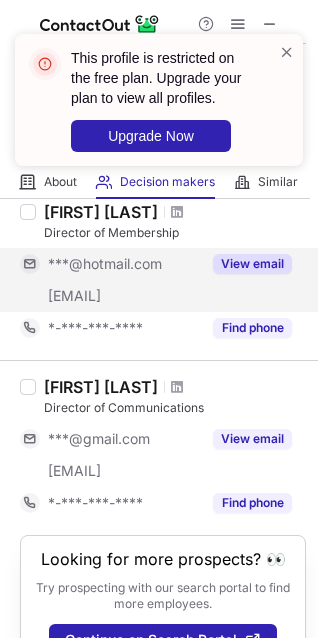 scroll, scrollTop: 174, scrollLeft: 0, axis: vertical 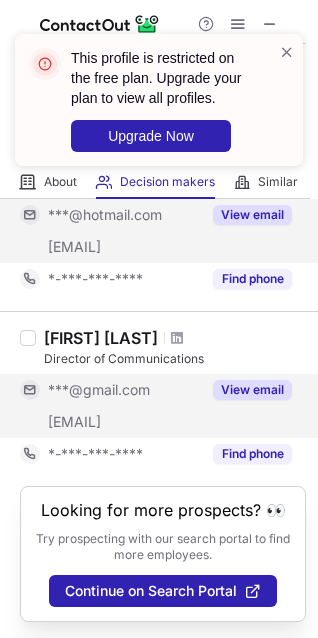 click on "View email" at bounding box center (246, 390) 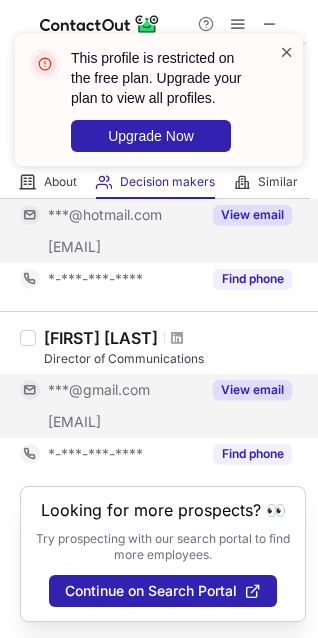 click at bounding box center [287, 52] 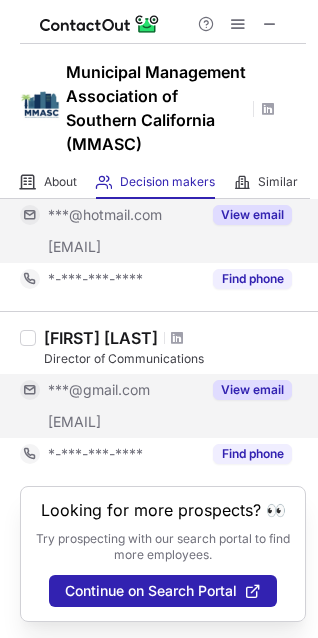 click on "This profile is restricted on the free plan. Upgrade your plan to view all profiles. Upgrade Now" at bounding box center [159, 108] 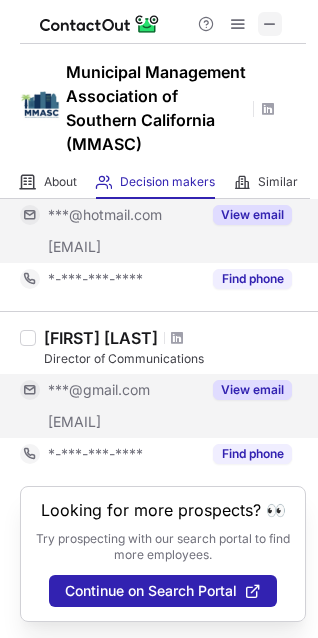 click at bounding box center [270, 24] 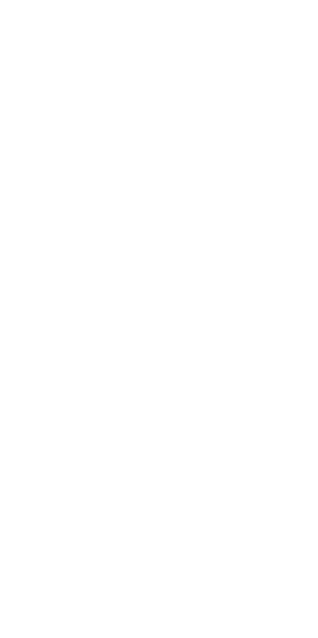 scroll, scrollTop: 0, scrollLeft: 0, axis: both 